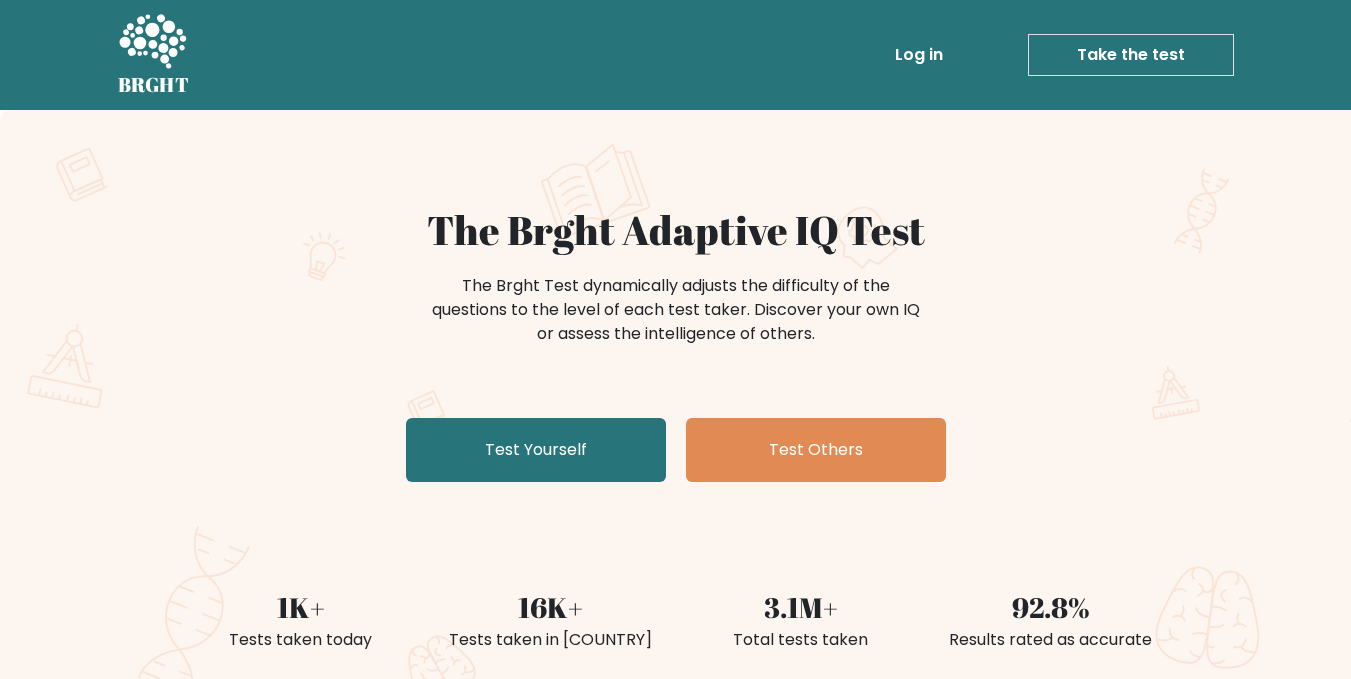 scroll, scrollTop: 0, scrollLeft: 0, axis: both 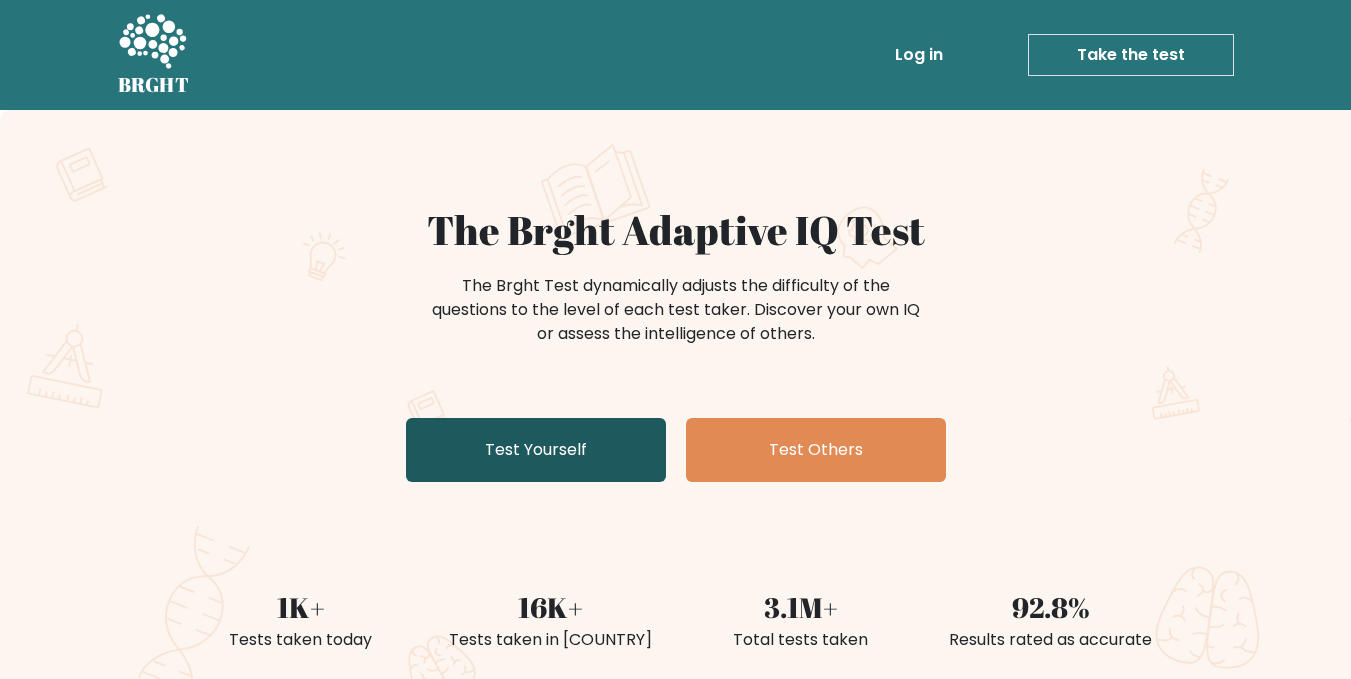 click on "Test Yourself" at bounding box center [536, 450] 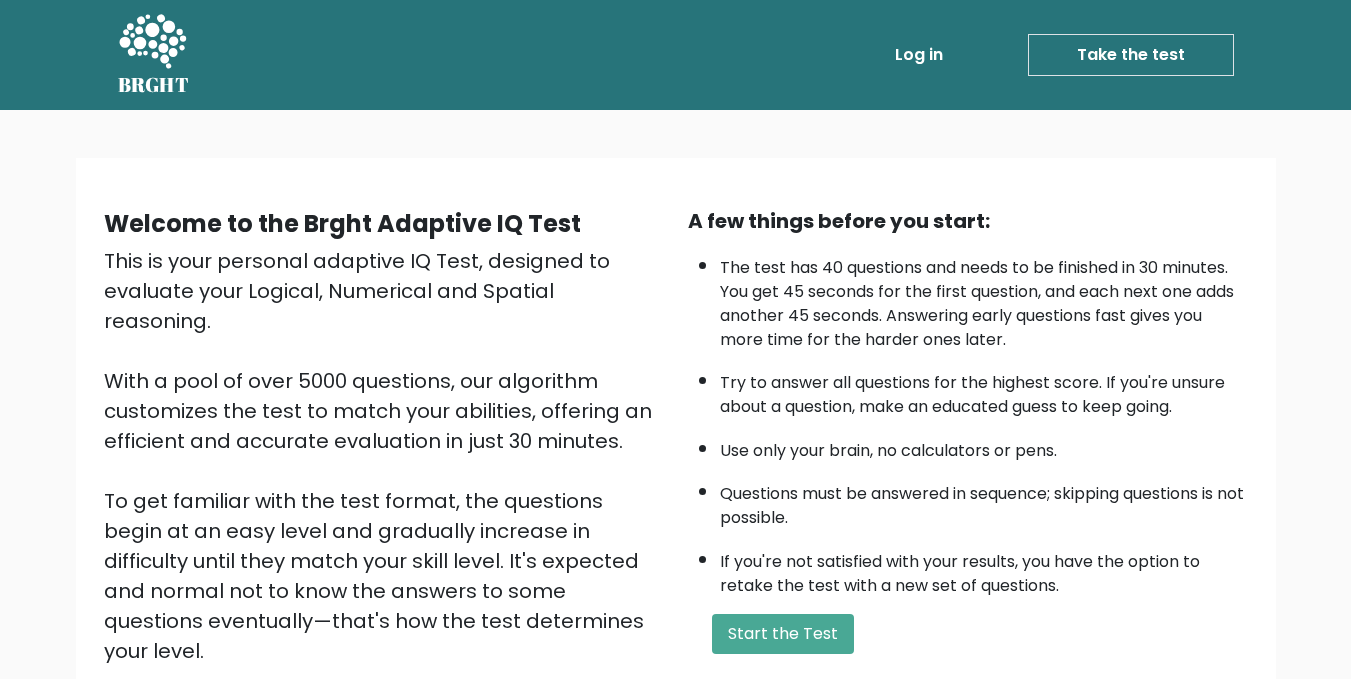 scroll, scrollTop: 0, scrollLeft: 0, axis: both 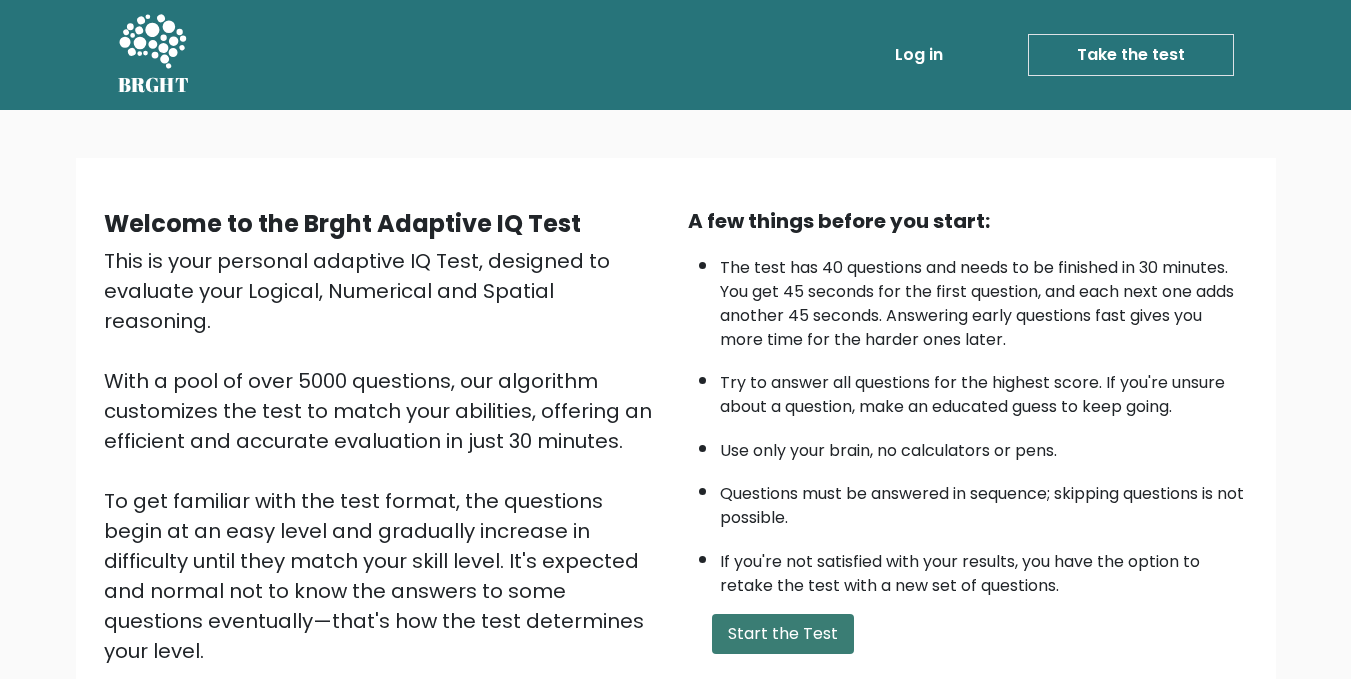 click on "Start the Test" at bounding box center (783, 634) 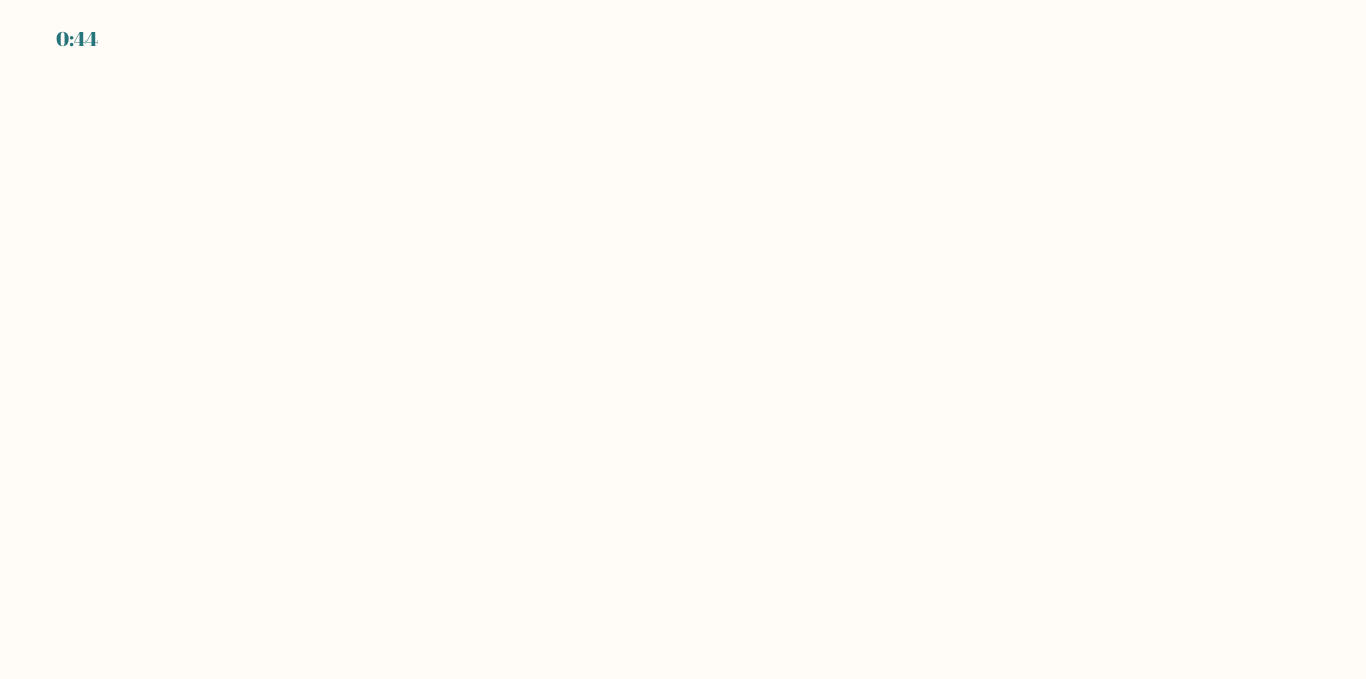 scroll, scrollTop: 0, scrollLeft: 0, axis: both 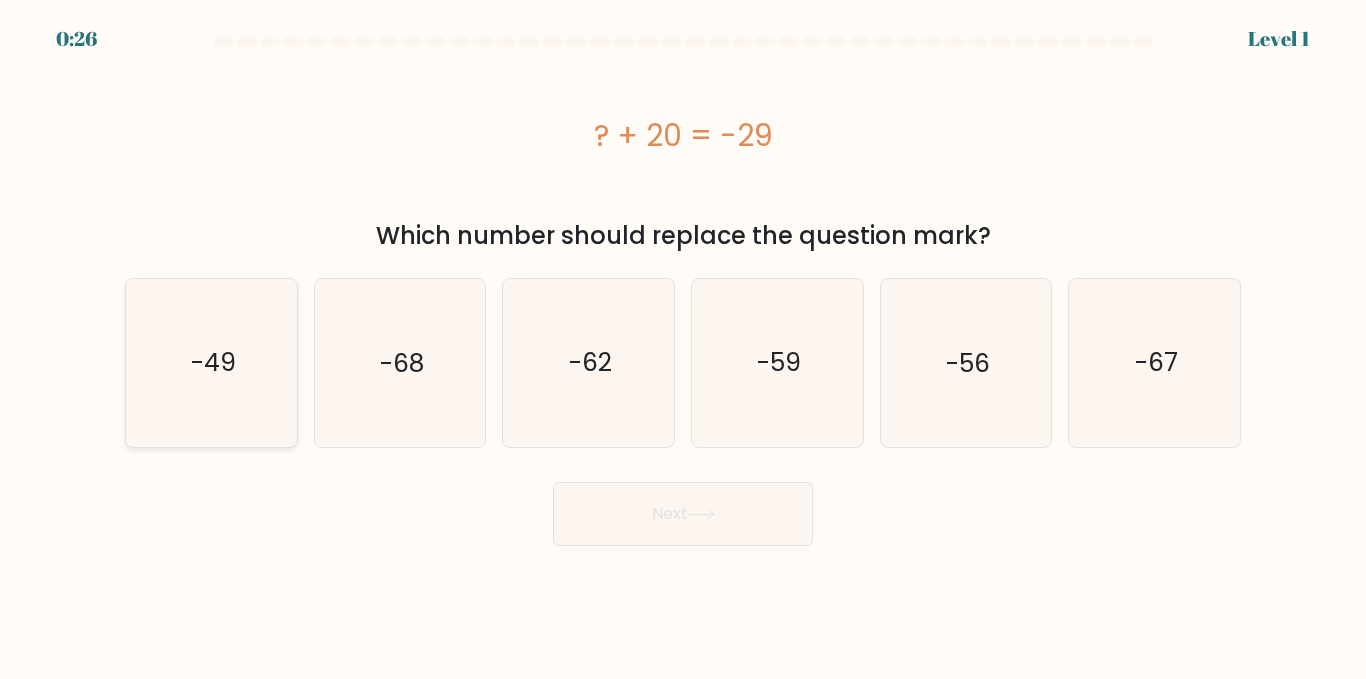 click on "-49" at bounding box center (211, 362) 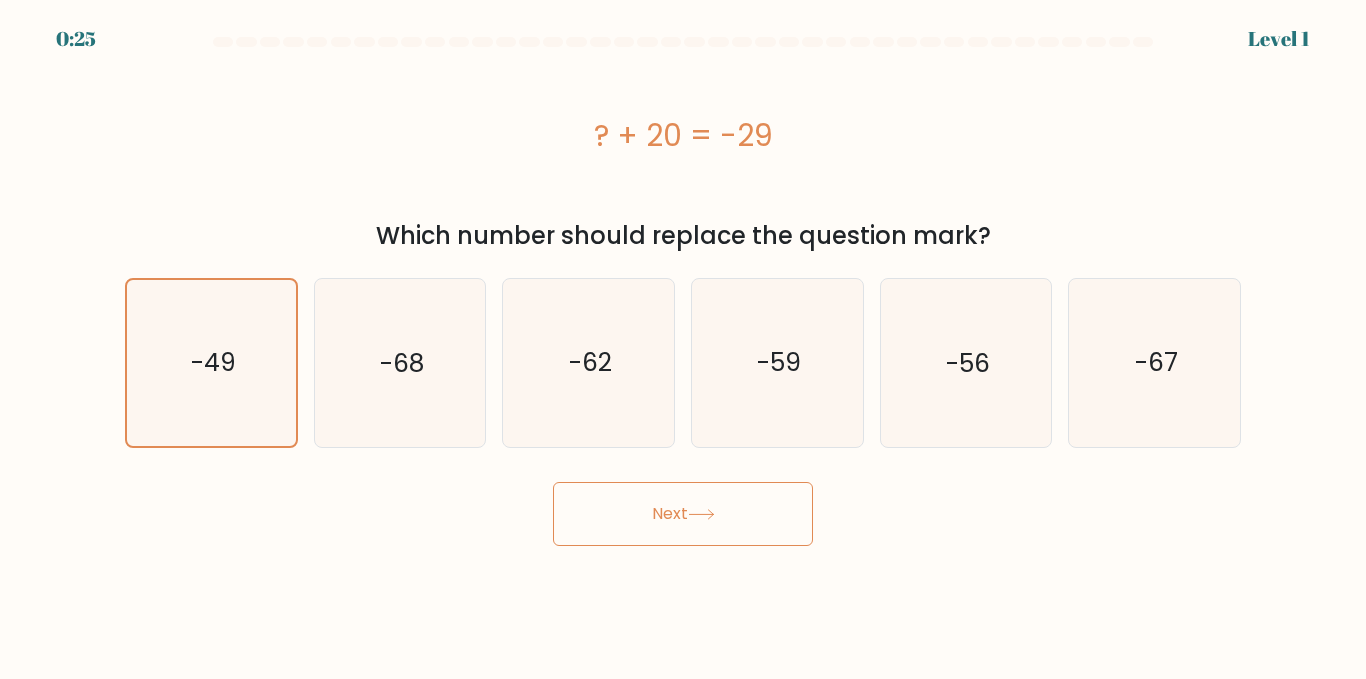 click on "Next" at bounding box center [683, 514] 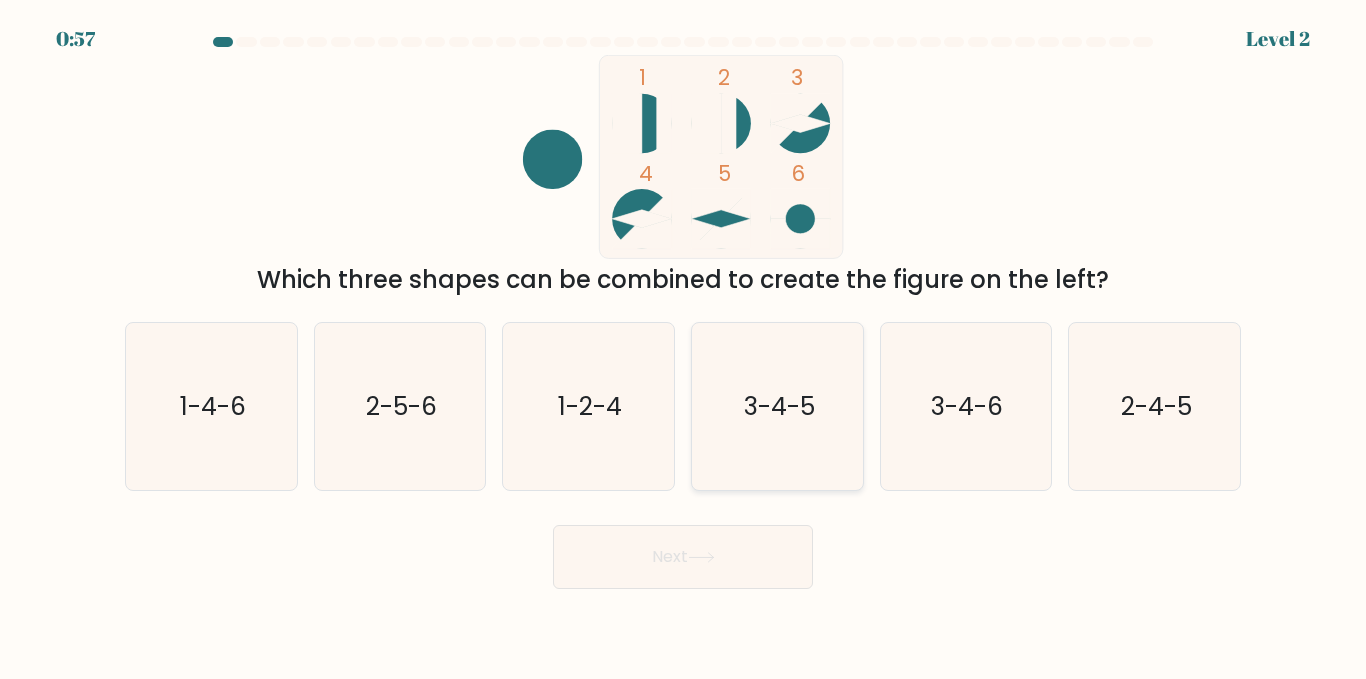 click on "3-4-5" at bounding box center [777, 406] 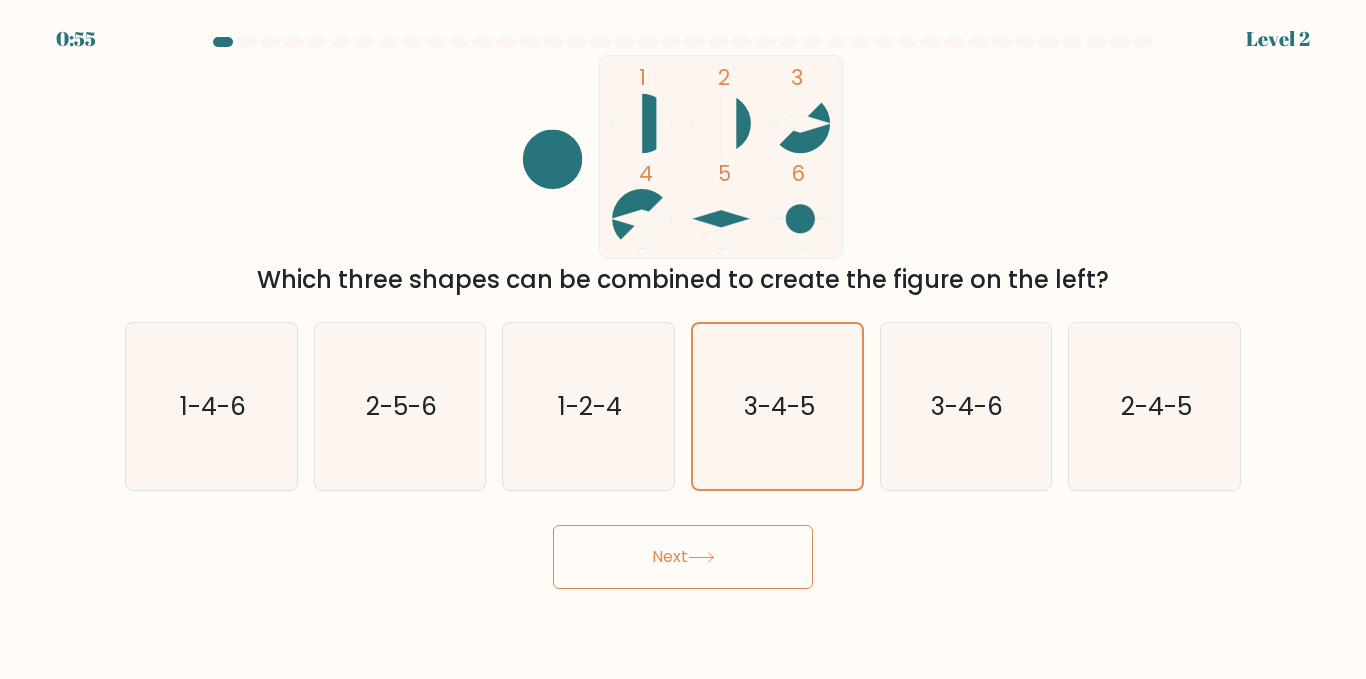 click on "Next" at bounding box center [683, 557] 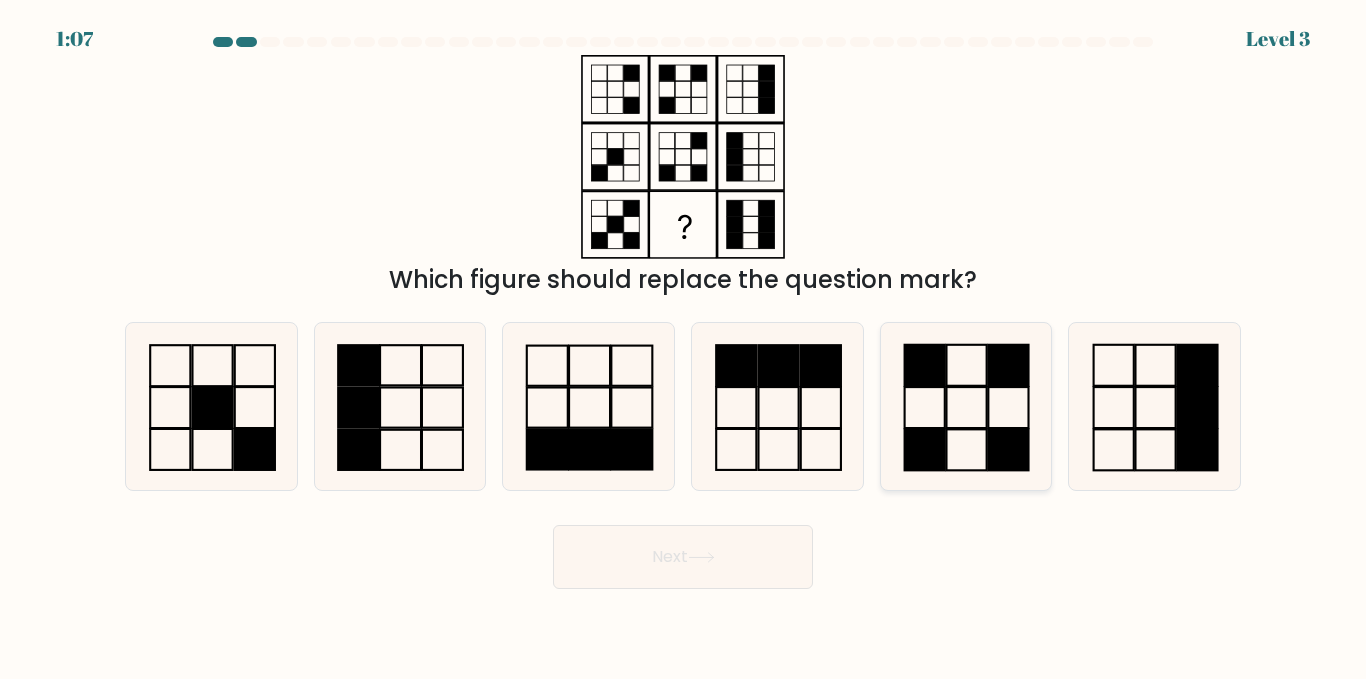 click at bounding box center (965, 406) 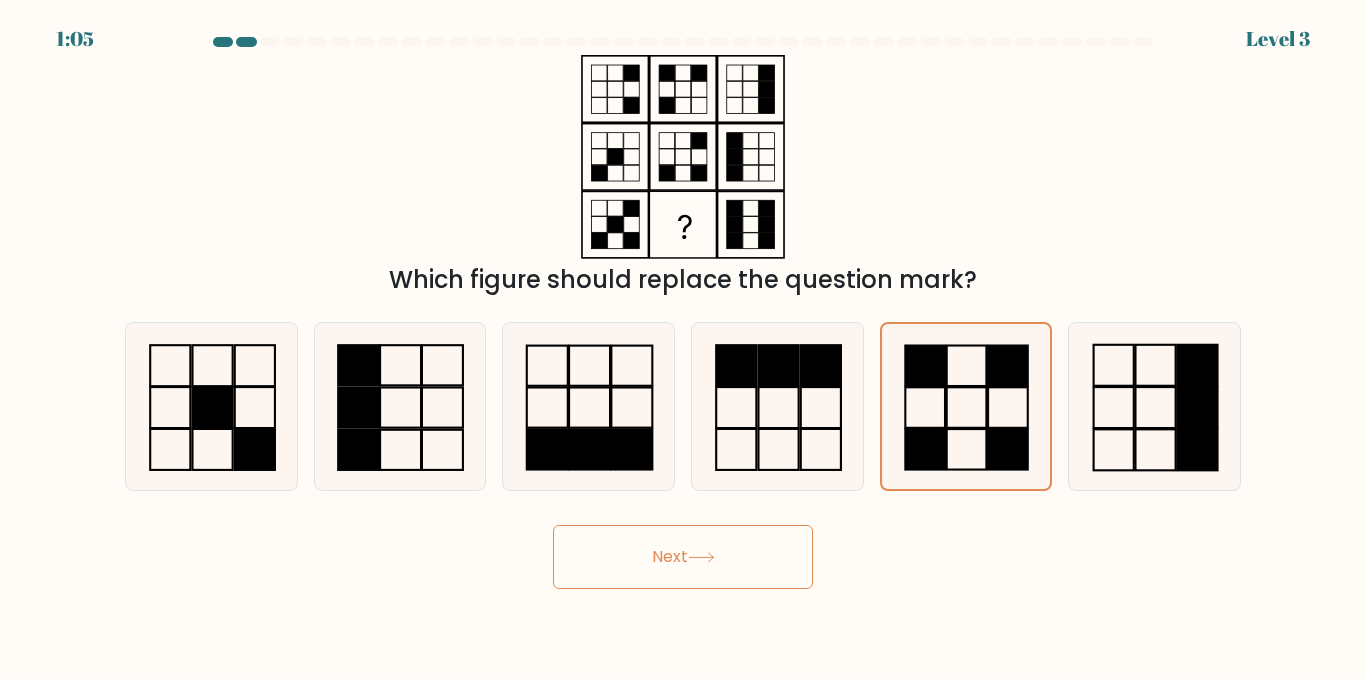 click on "Next" at bounding box center (683, 557) 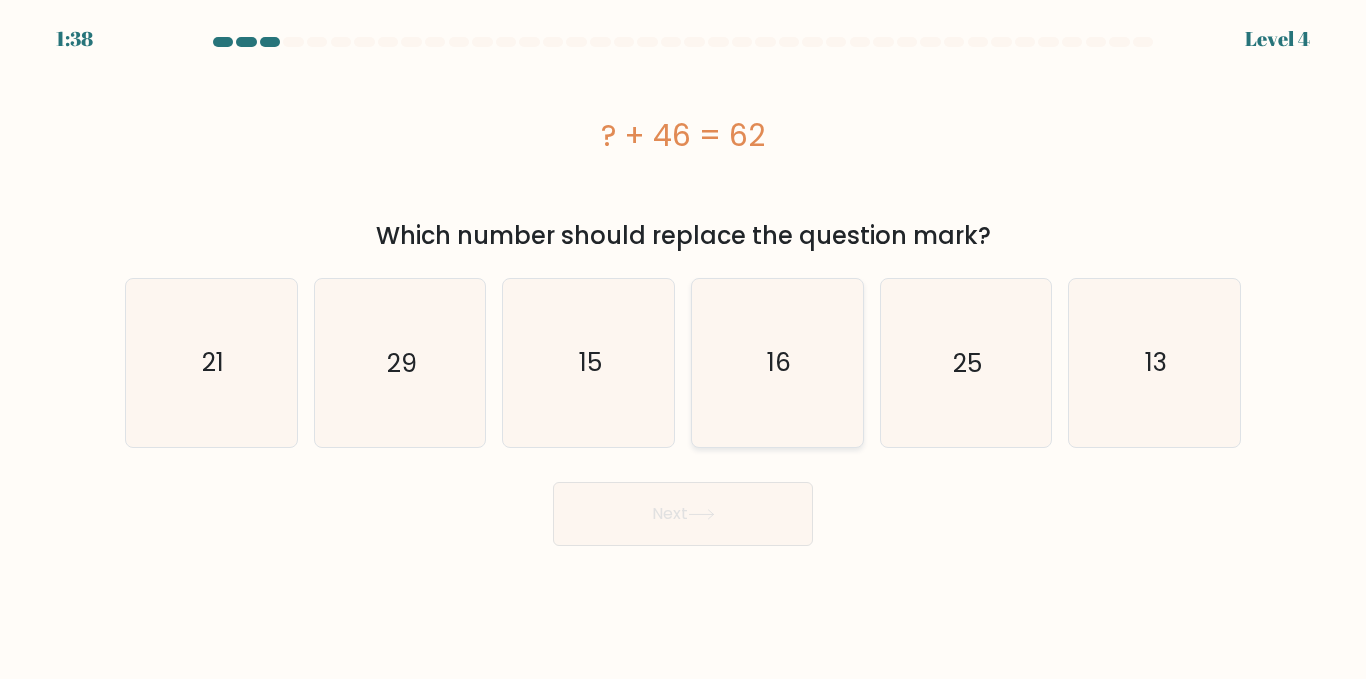 click on "16" at bounding box center [777, 362] 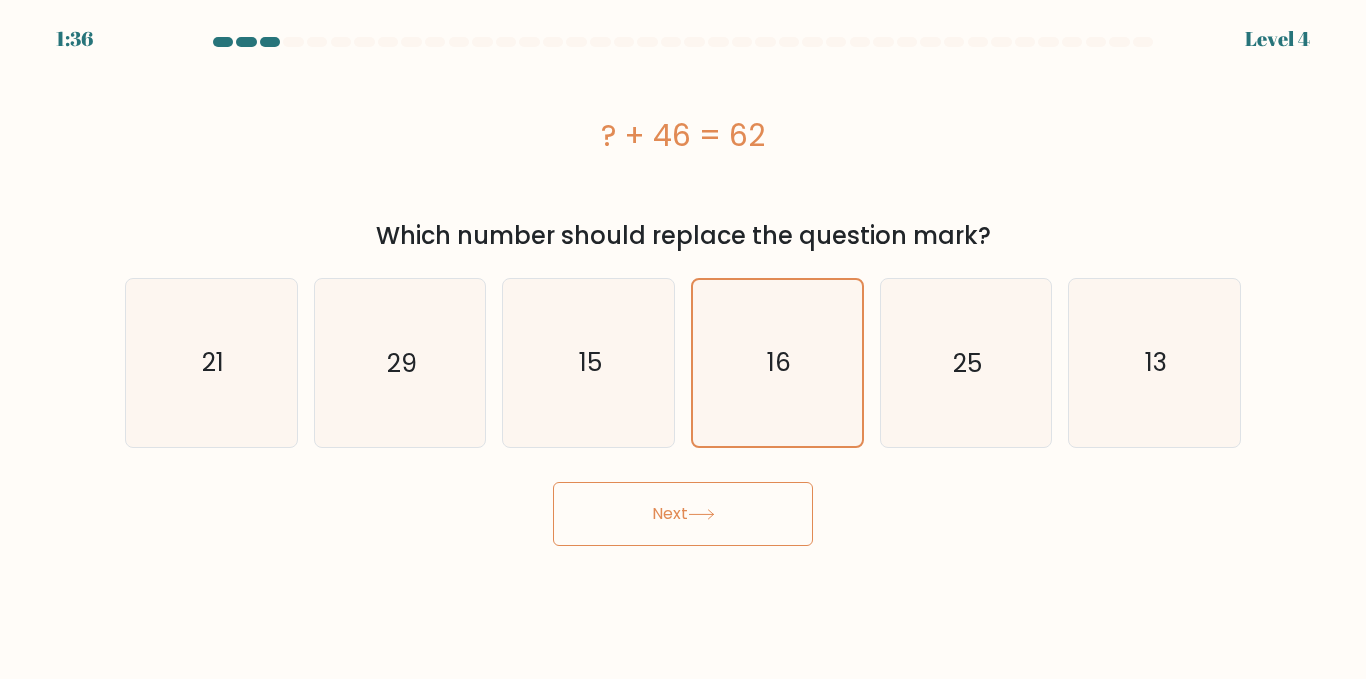 click on "Next" at bounding box center [683, 514] 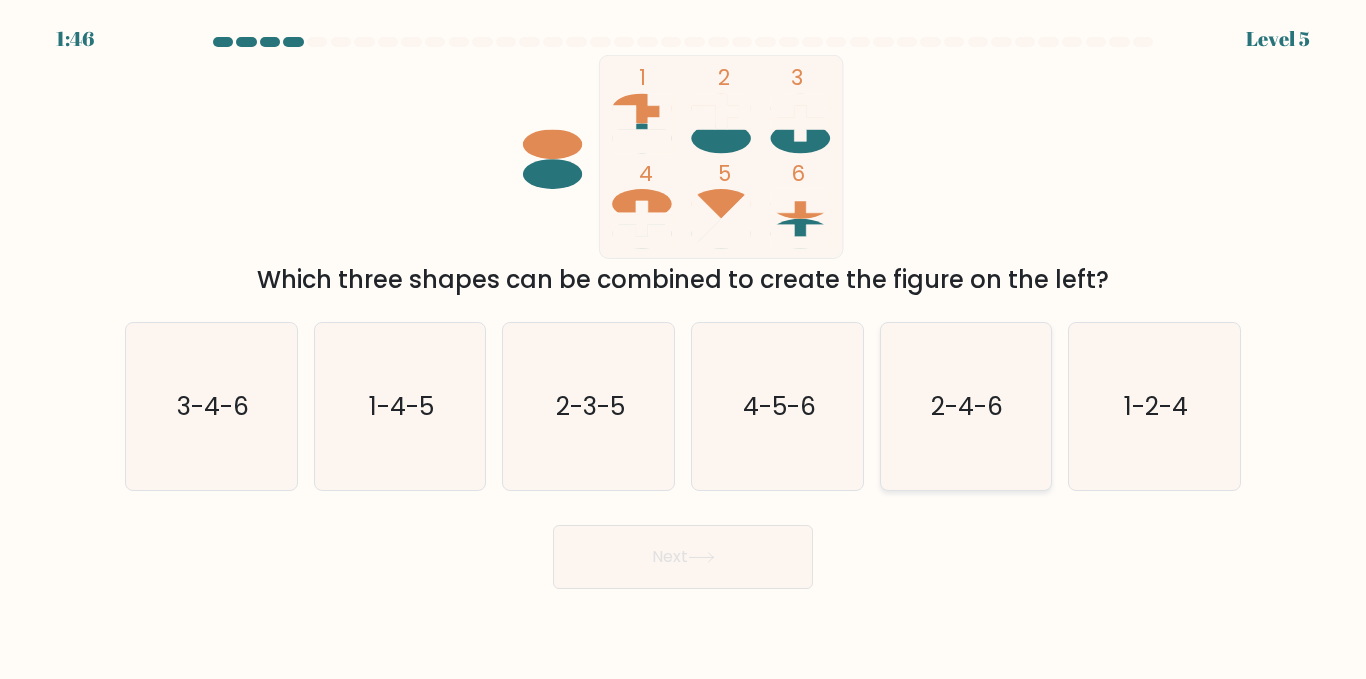 click on "2-4-6" at bounding box center (965, 406) 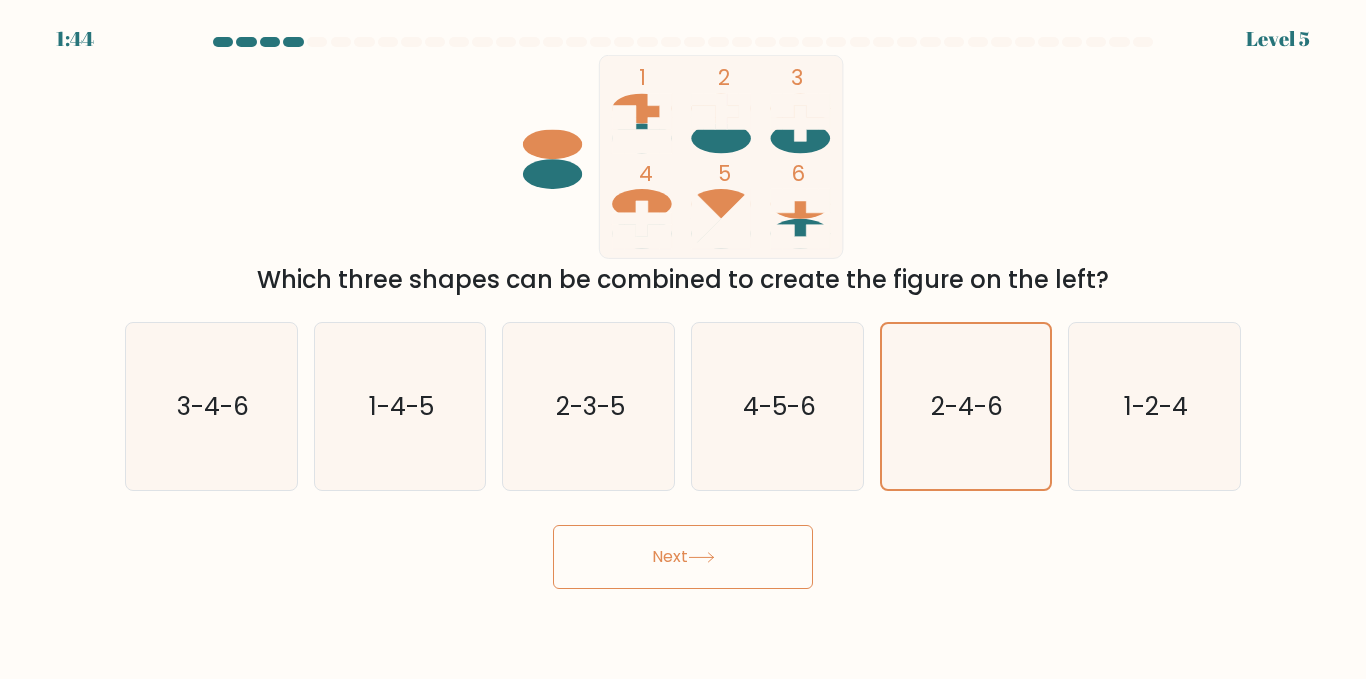 click on "Next" at bounding box center [683, 557] 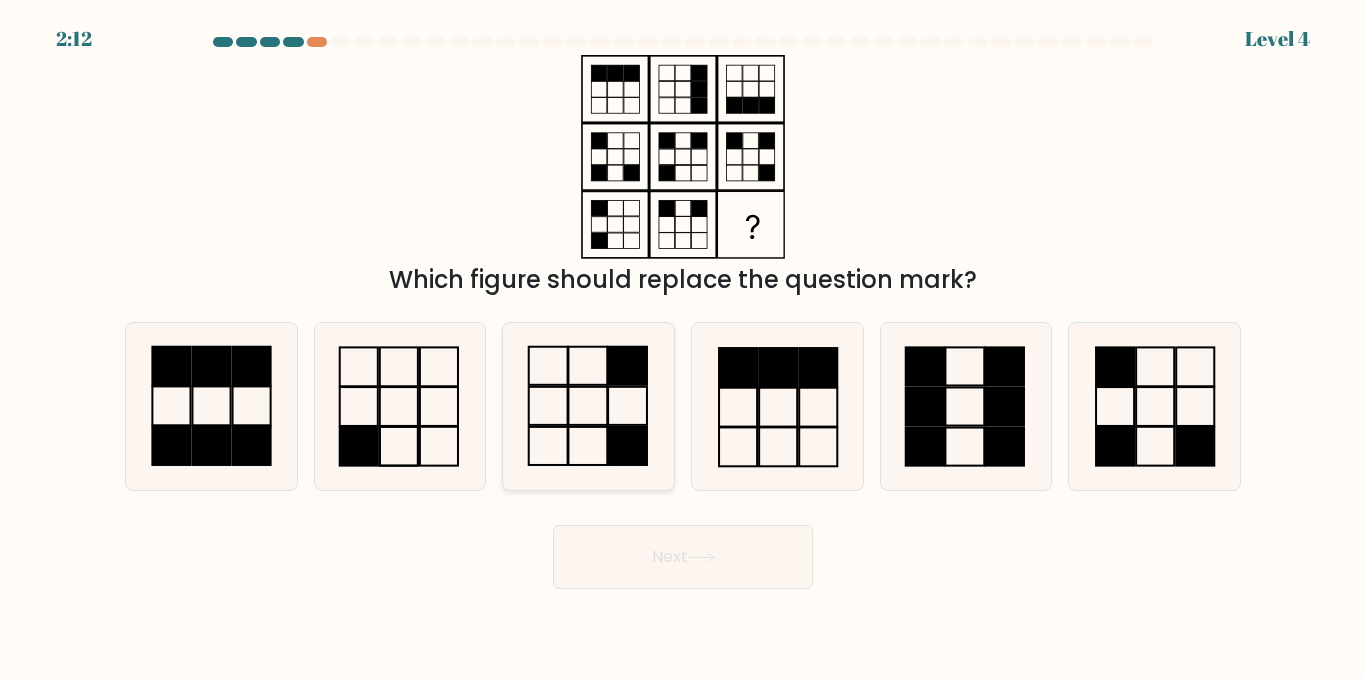 click at bounding box center [588, 406] 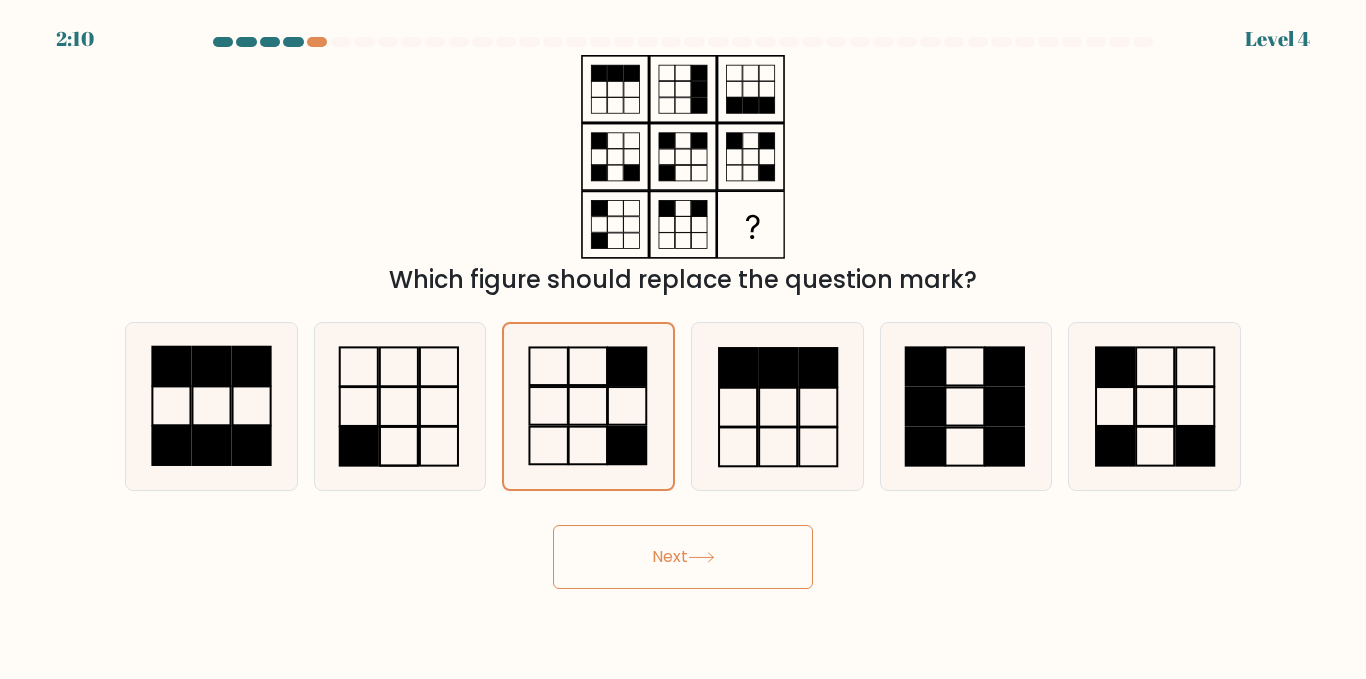 click on "Next" at bounding box center (683, 557) 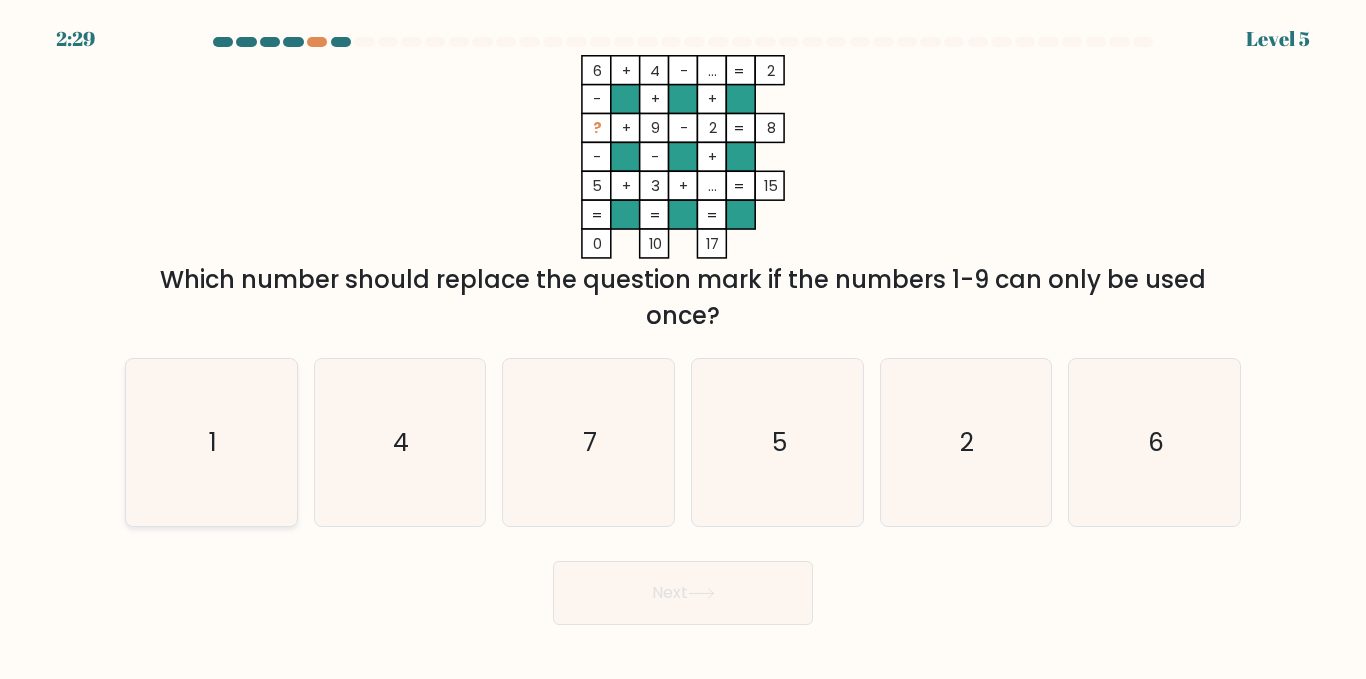click on "1" at bounding box center (211, 442) 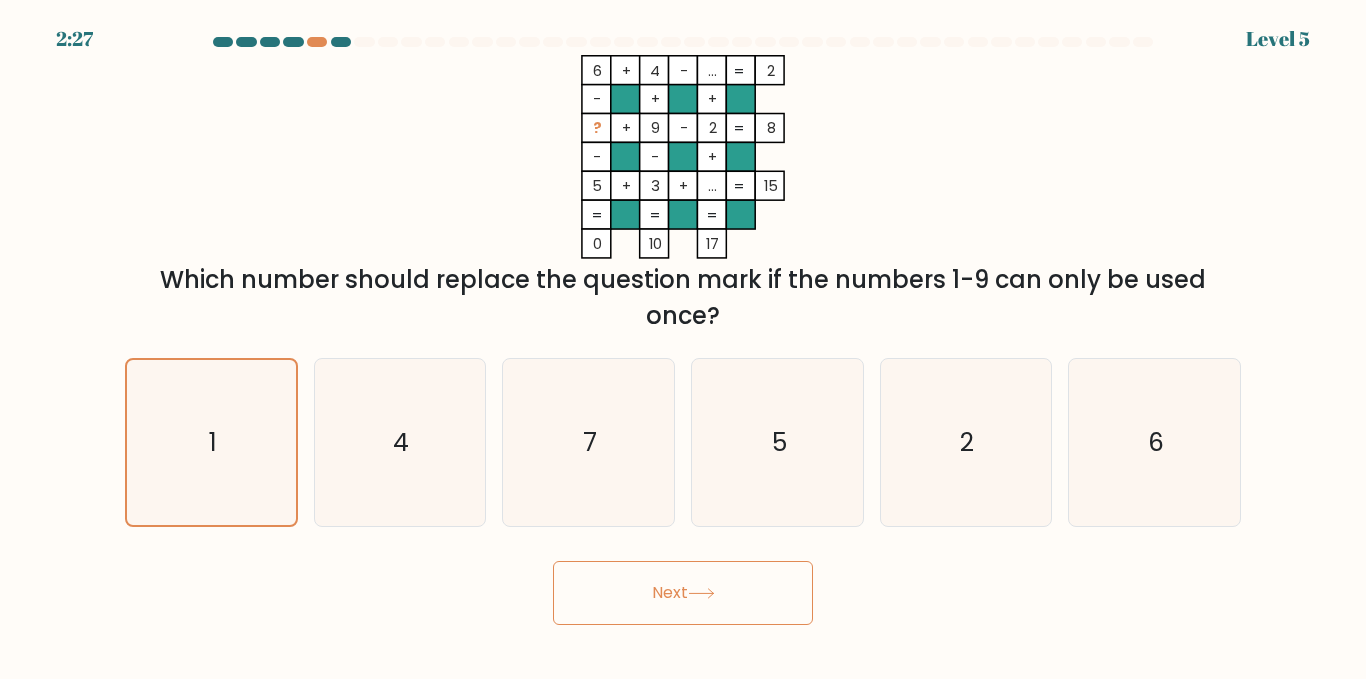 click on "Next" at bounding box center [683, 593] 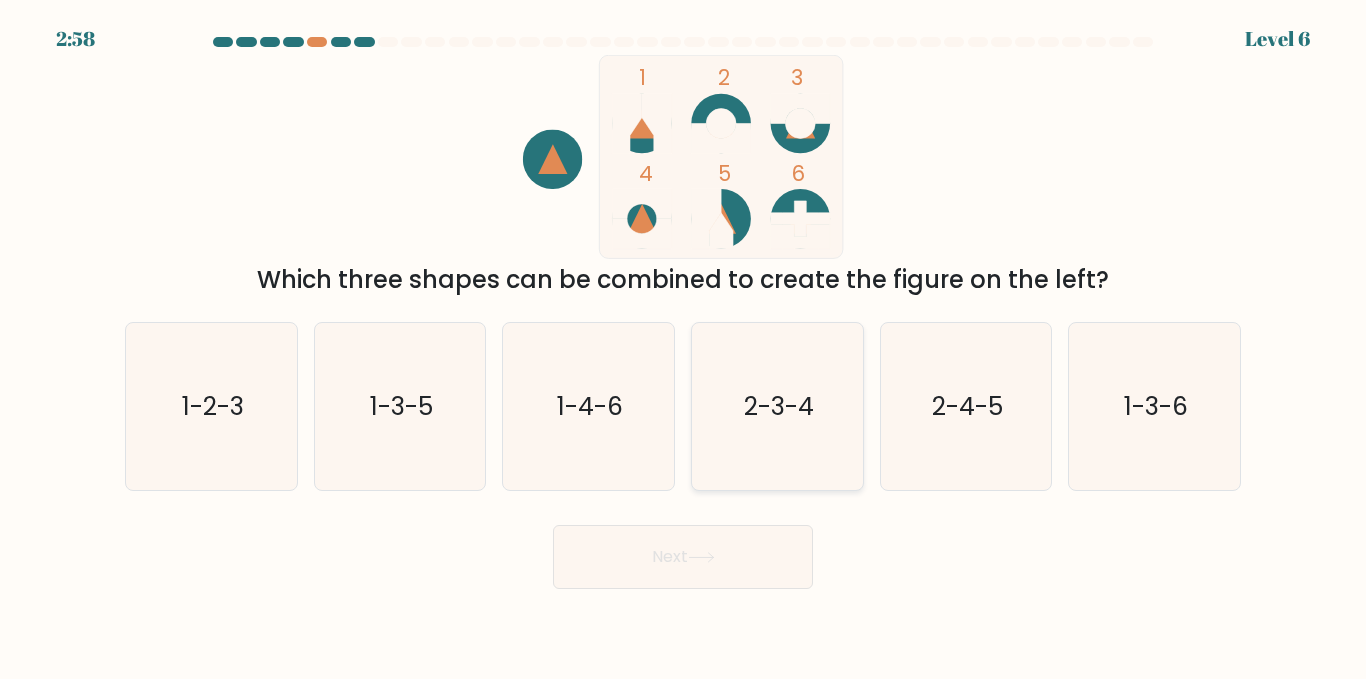 click on "2-3-4" at bounding box center (777, 406) 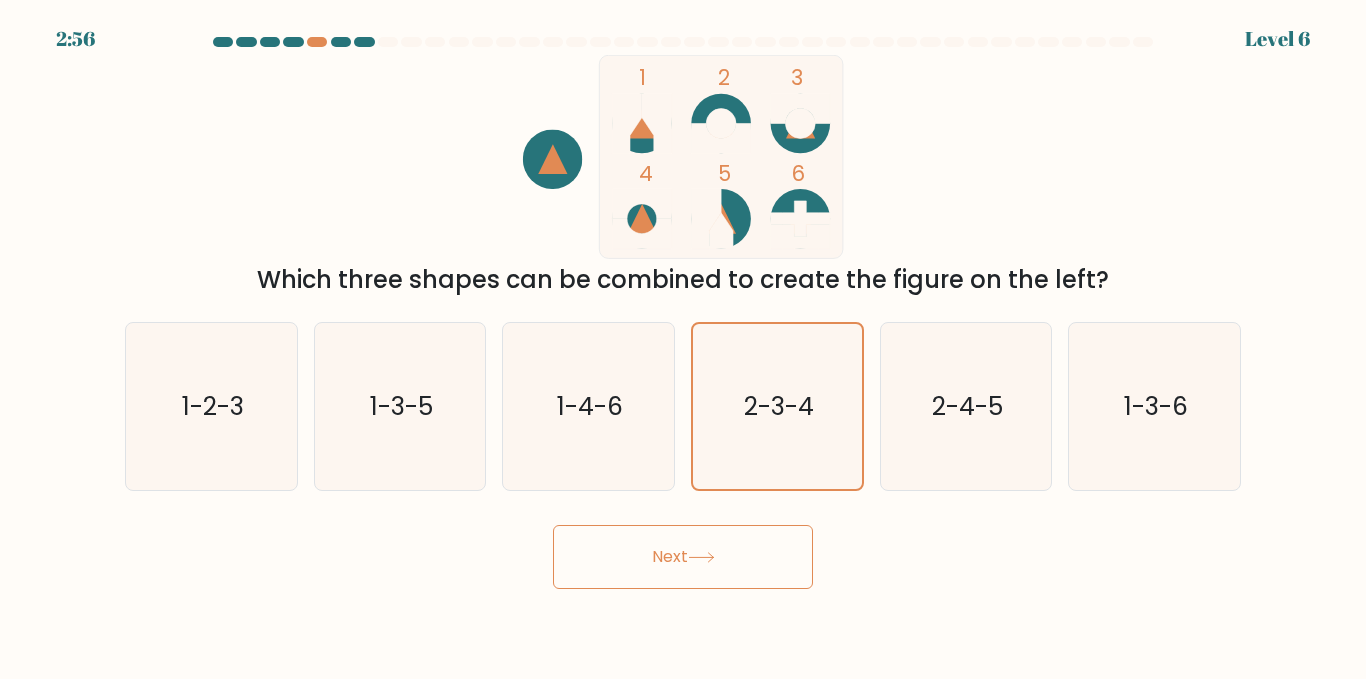 click on "Next" at bounding box center (683, 557) 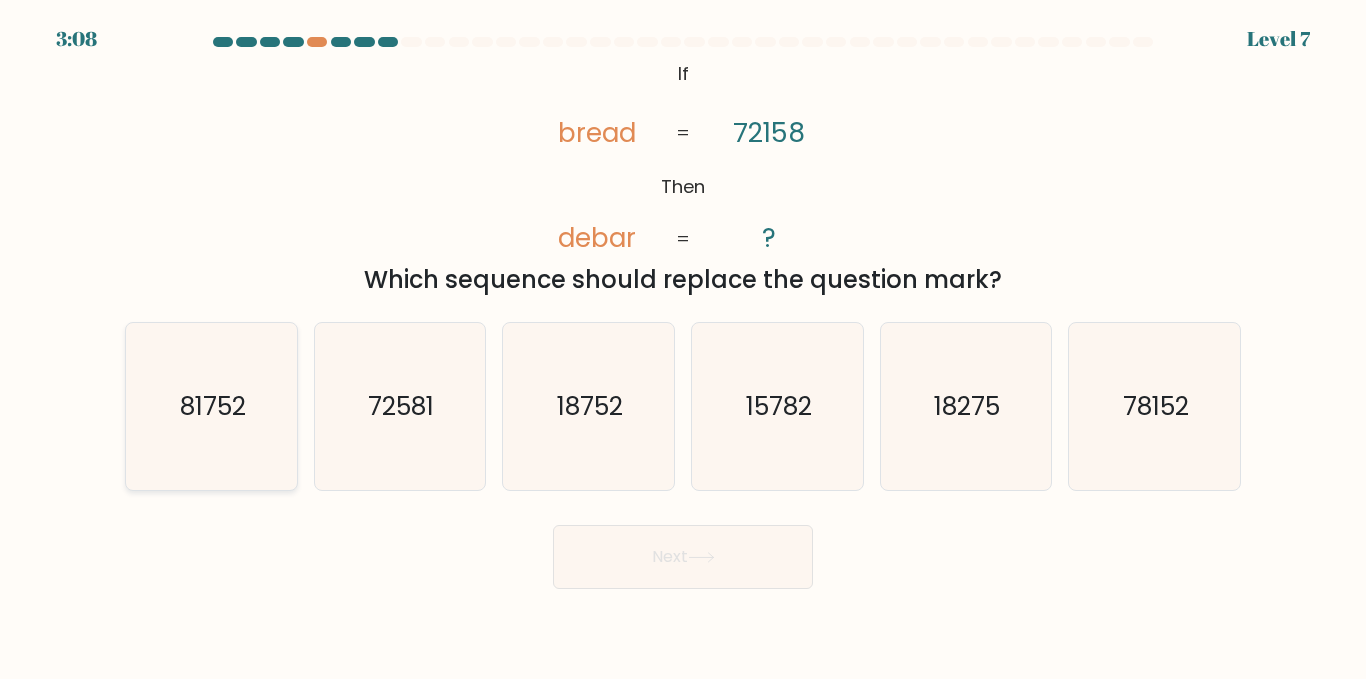 click on "81752" at bounding box center [213, 406] 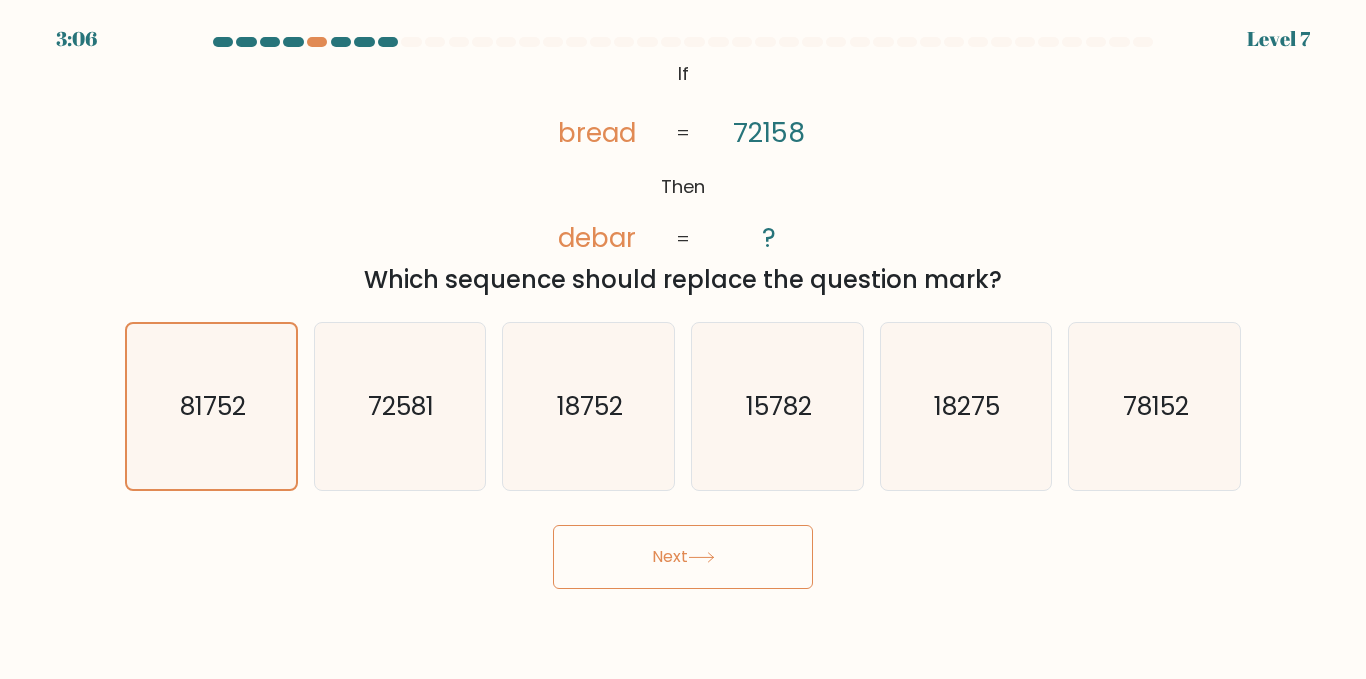 click on "Next" at bounding box center [683, 557] 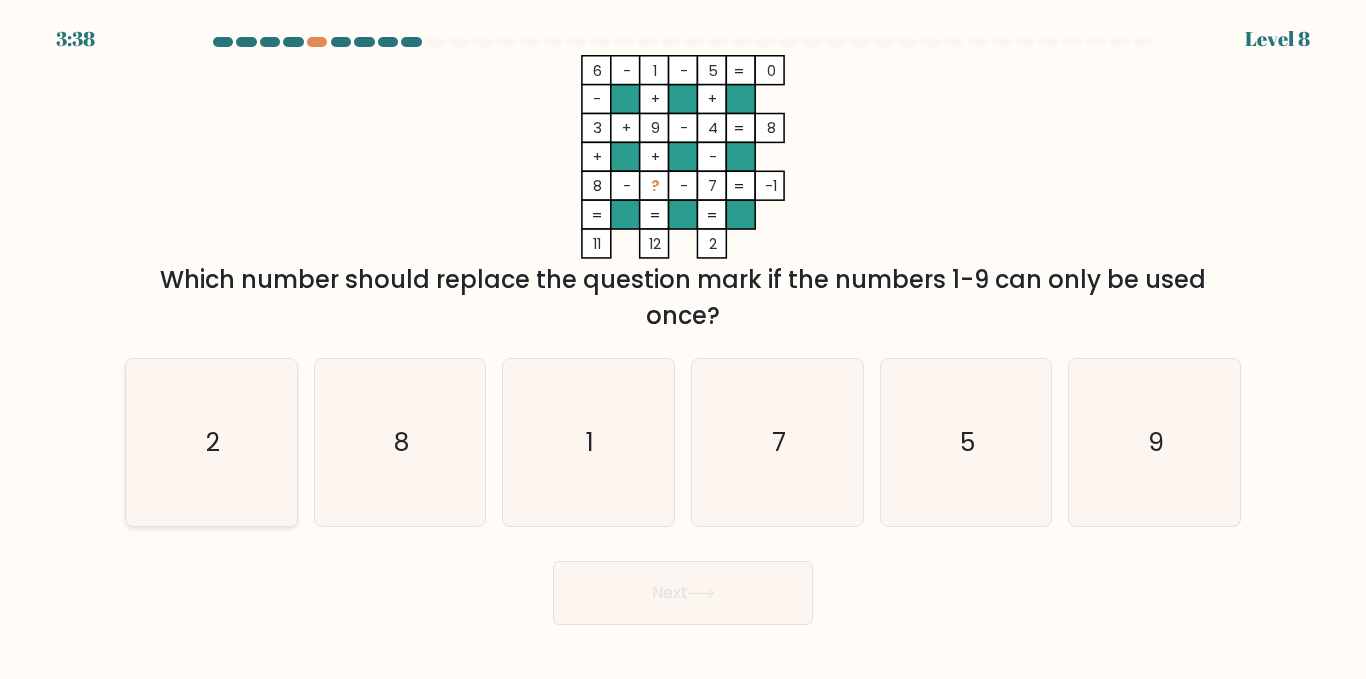 click on "2" at bounding box center [211, 442] 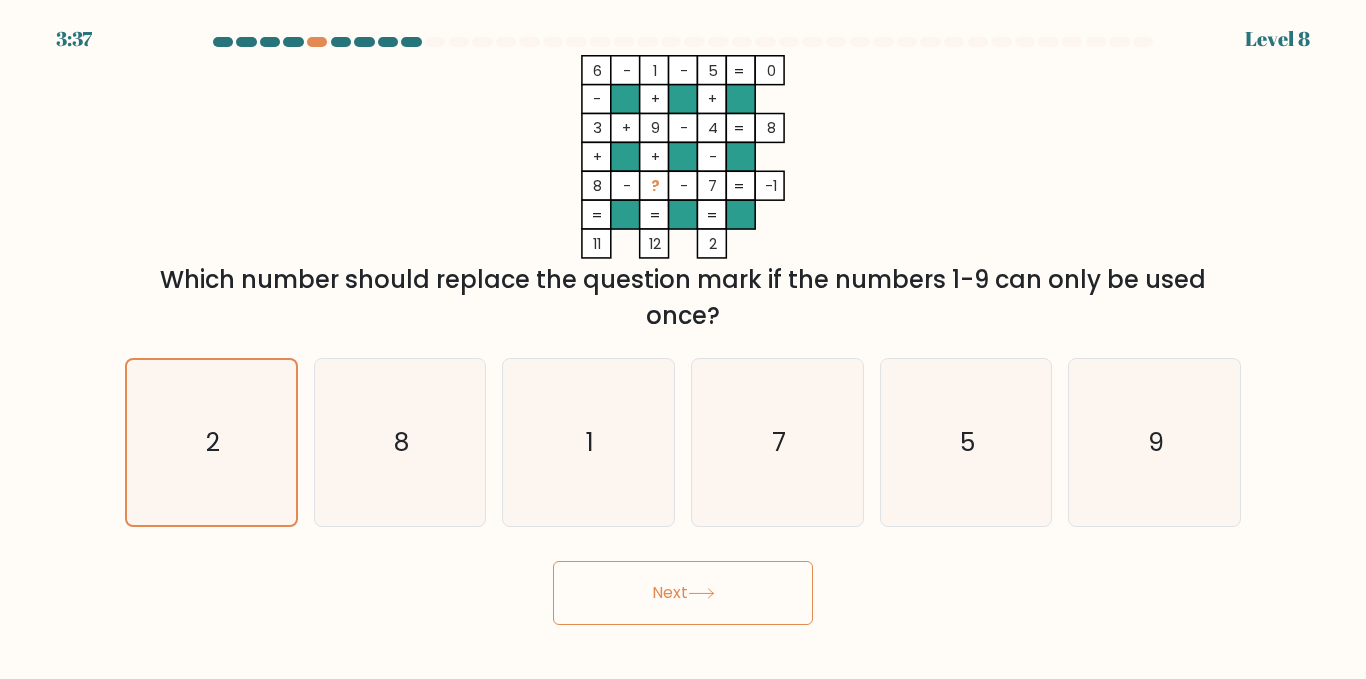 click on "Next" at bounding box center (683, 593) 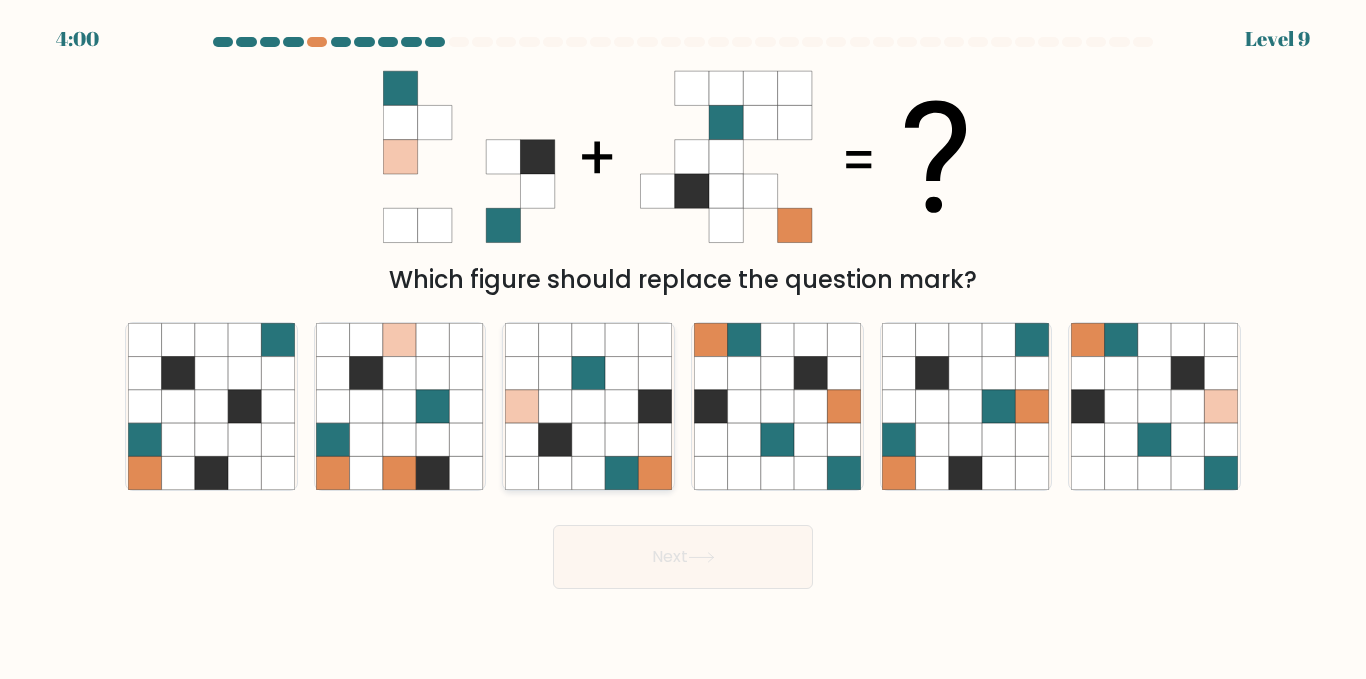 click at bounding box center (621, 439) 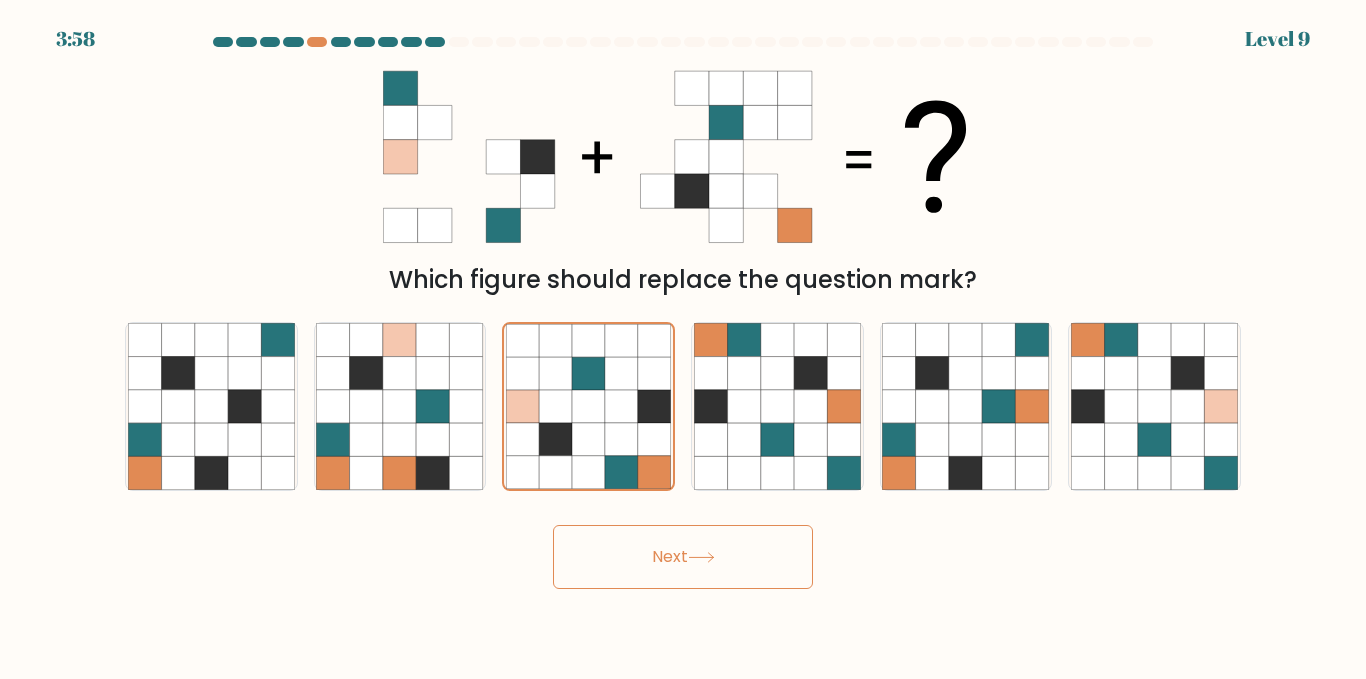 click on "Next" at bounding box center [683, 557] 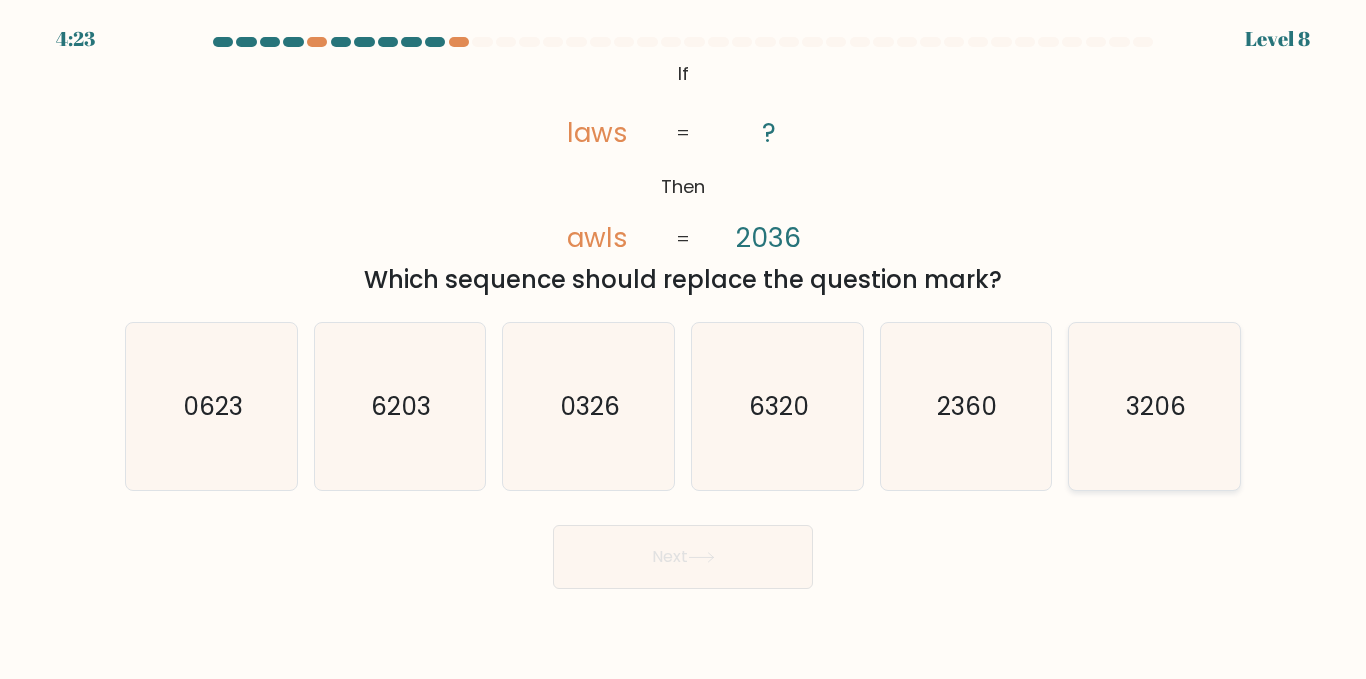 click on "3206" at bounding box center (1154, 406) 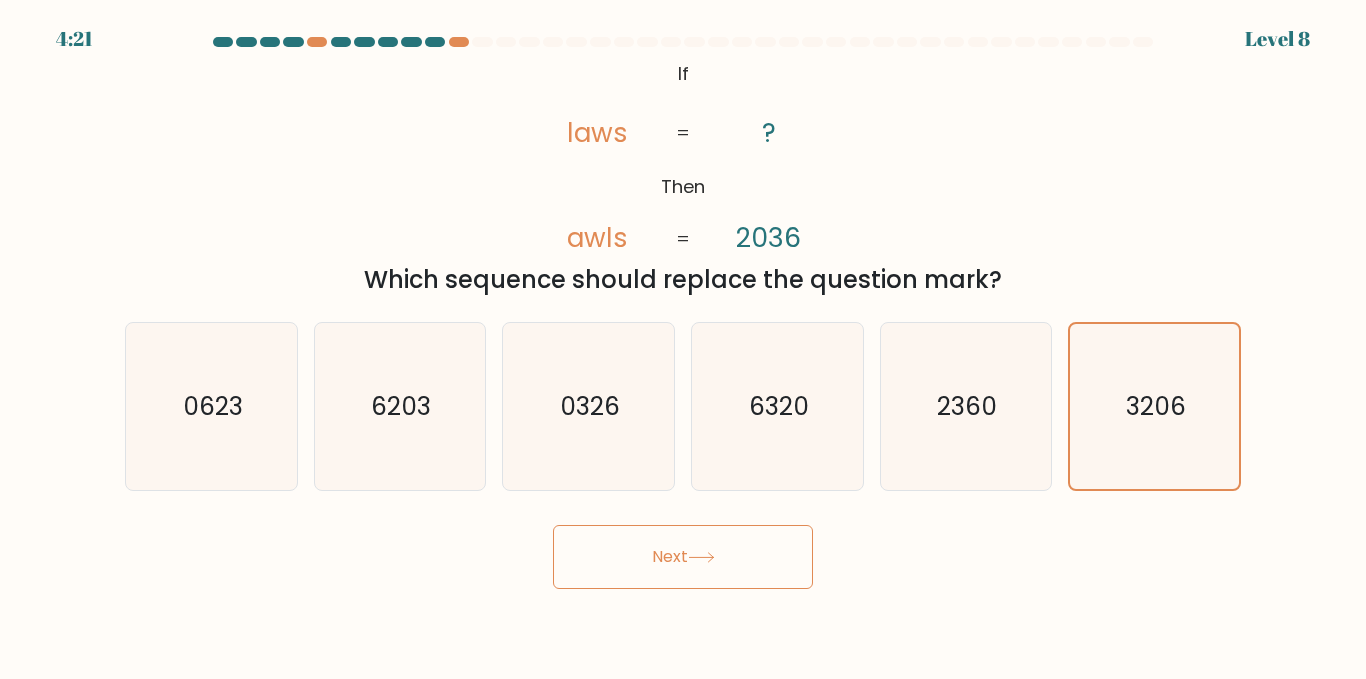 click on "Next" at bounding box center (683, 557) 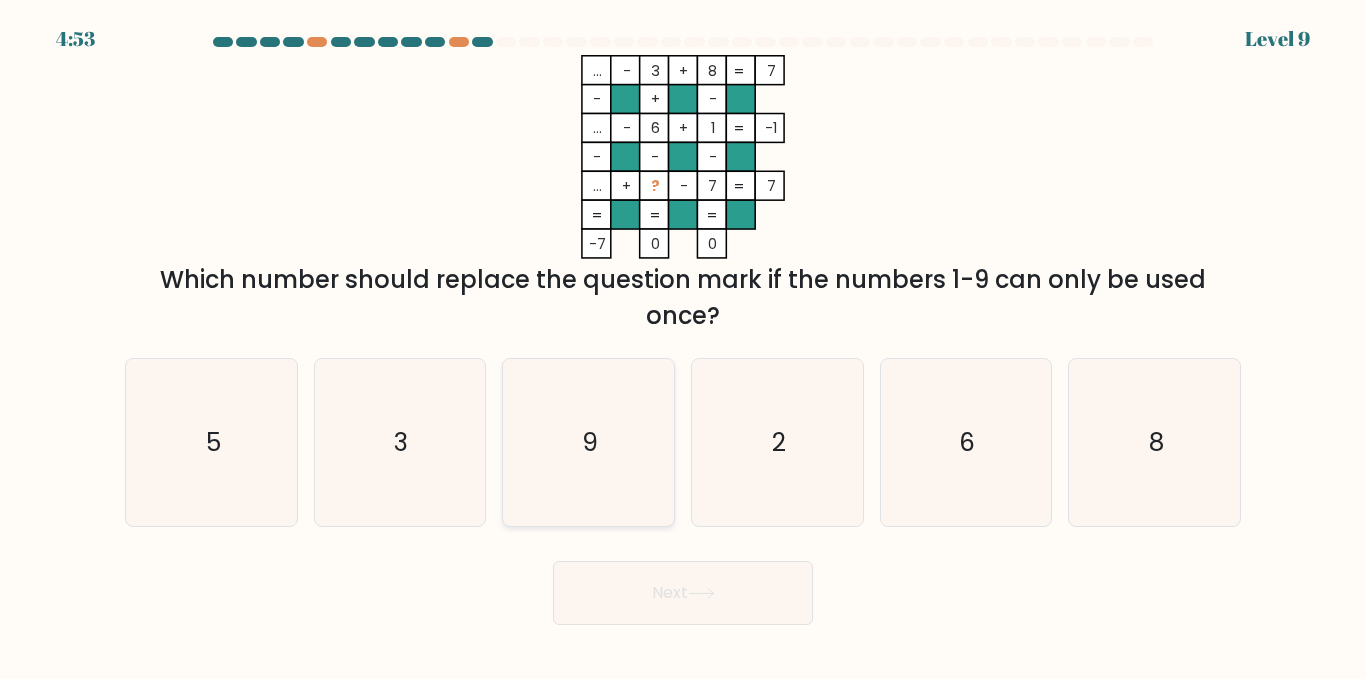 click on "9" at bounding box center (588, 442) 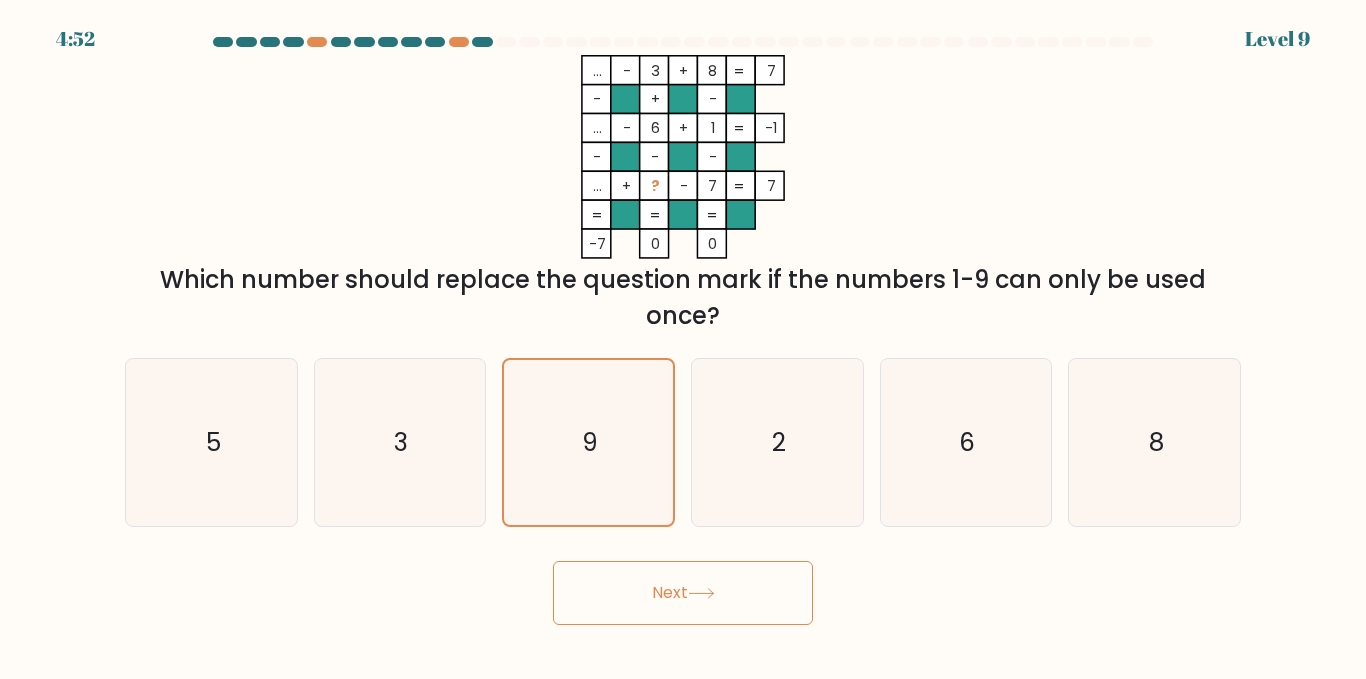 click on "Next" at bounding box center [683, 593] 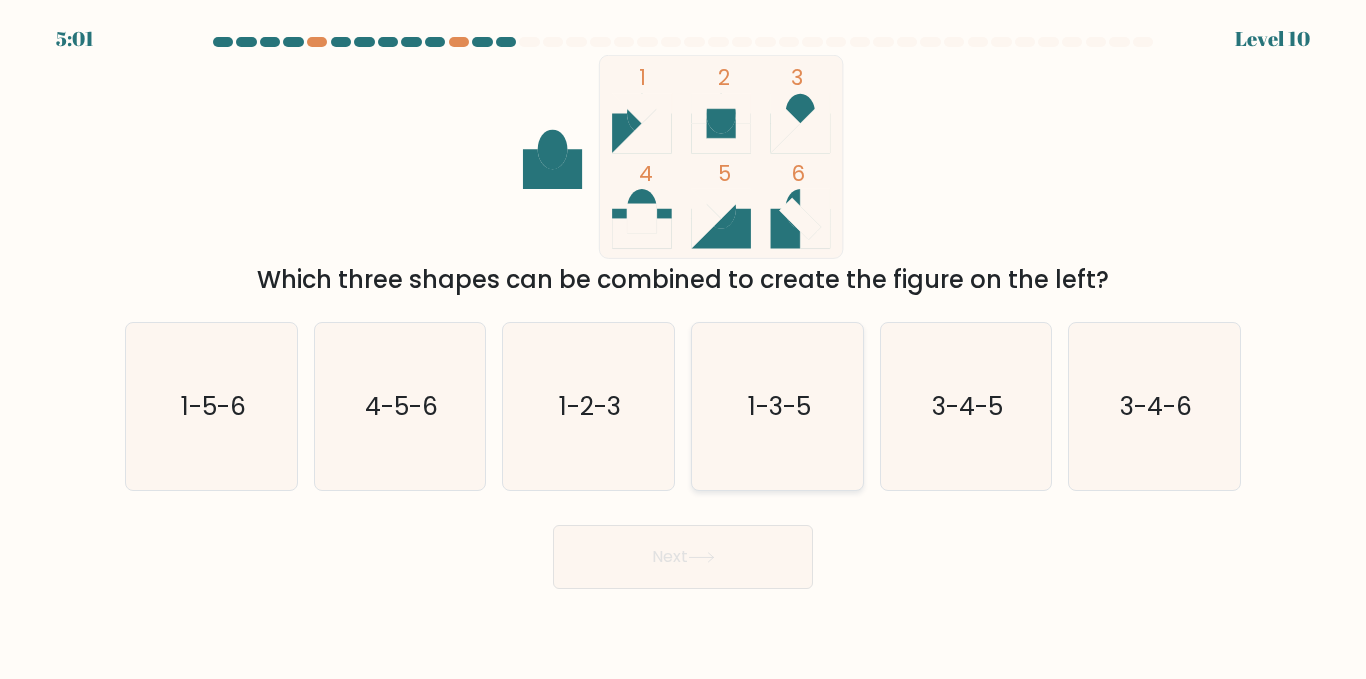 click on "1-3-5" at bounding box center (778, 406) 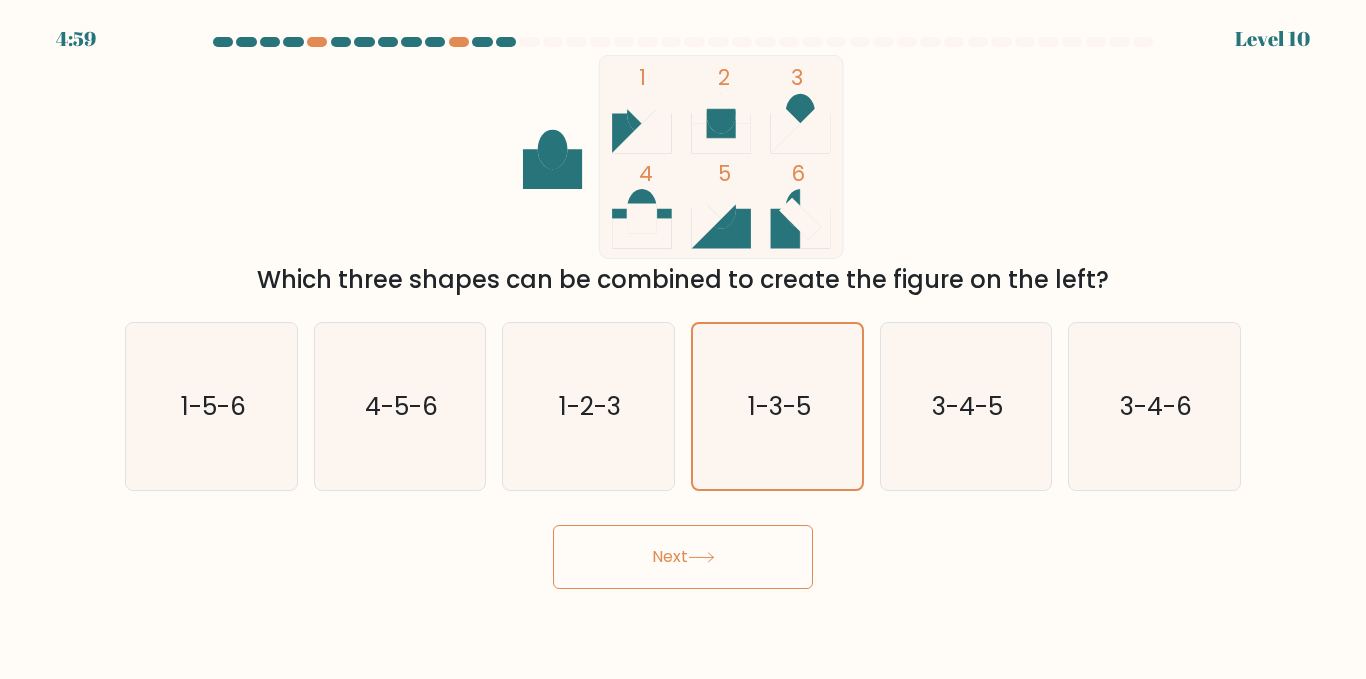 click at bounding box center (701, 557) 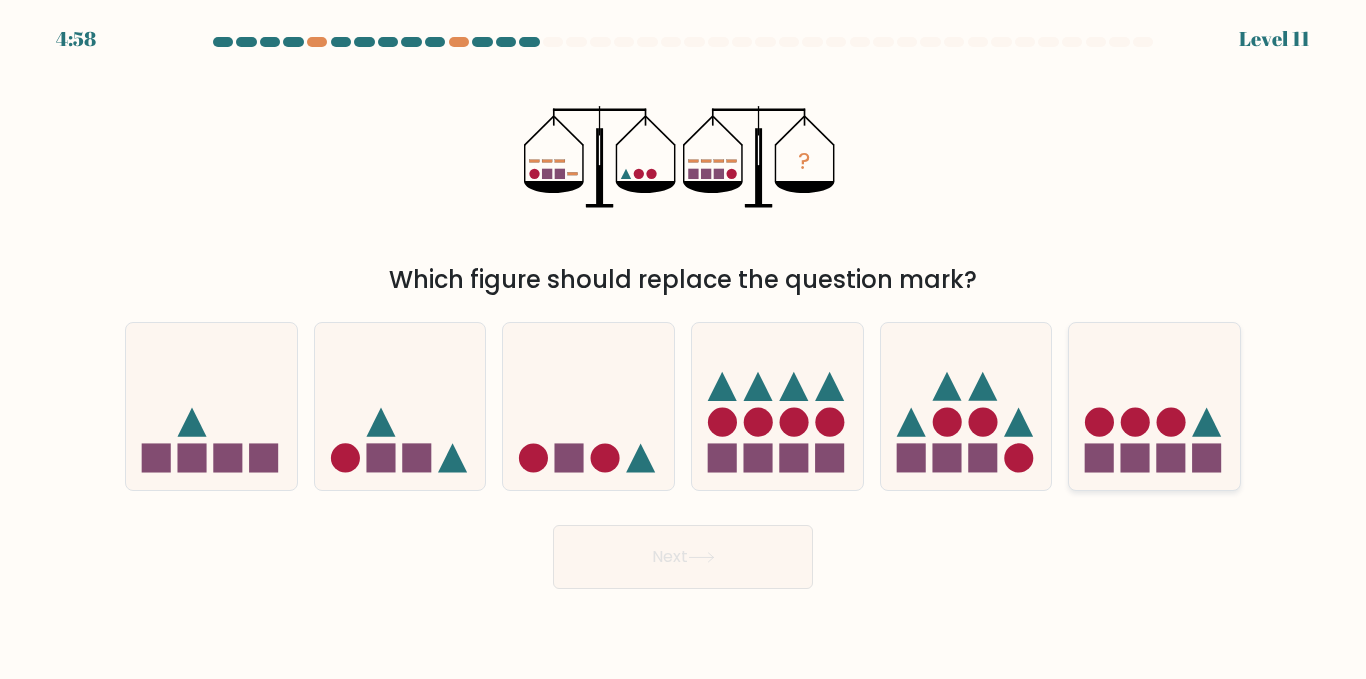 click at bounding box center (1135, 422) 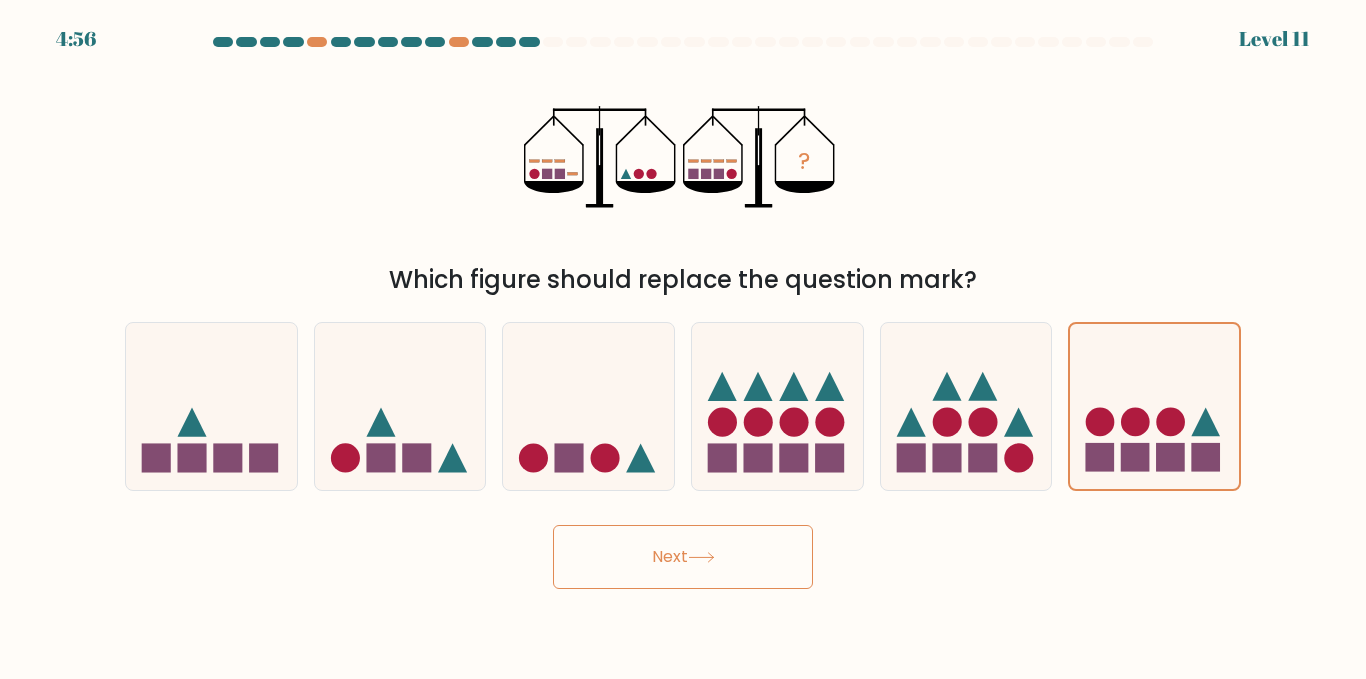 click on "Next" at bounding box center (683, 557) 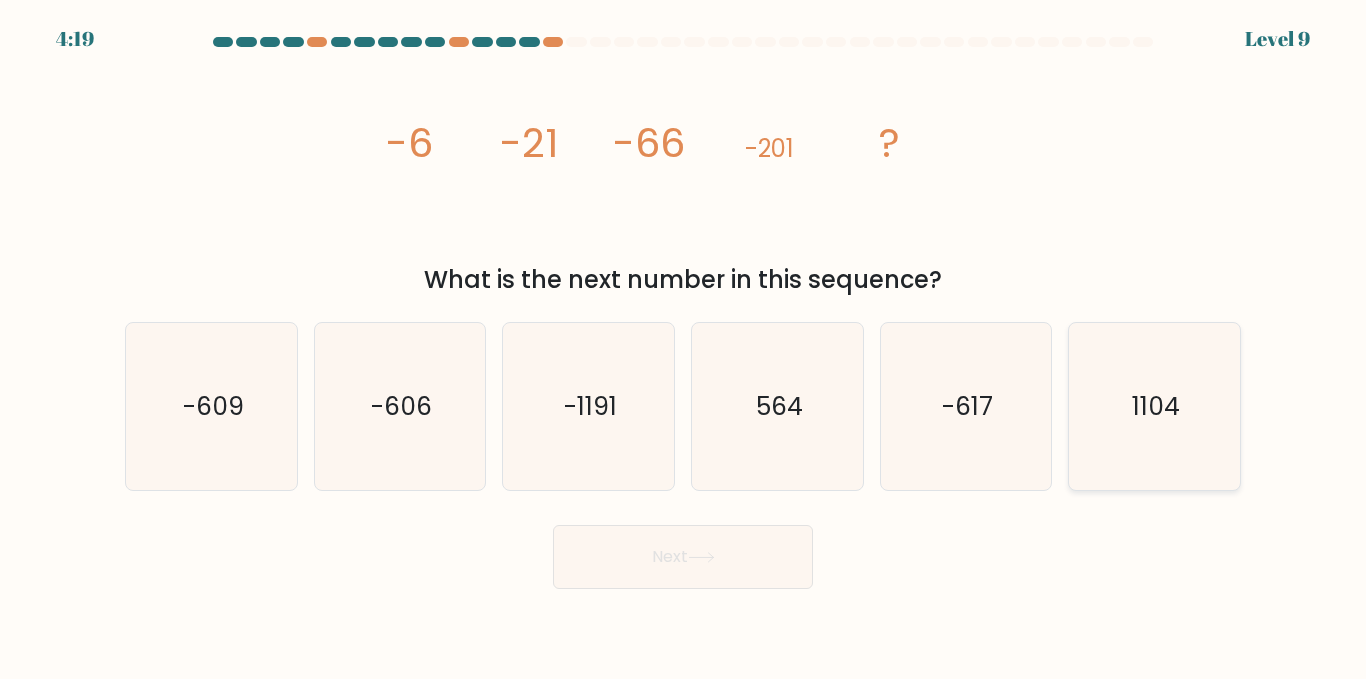 click on "1104" at bounding box center (1154, 406) 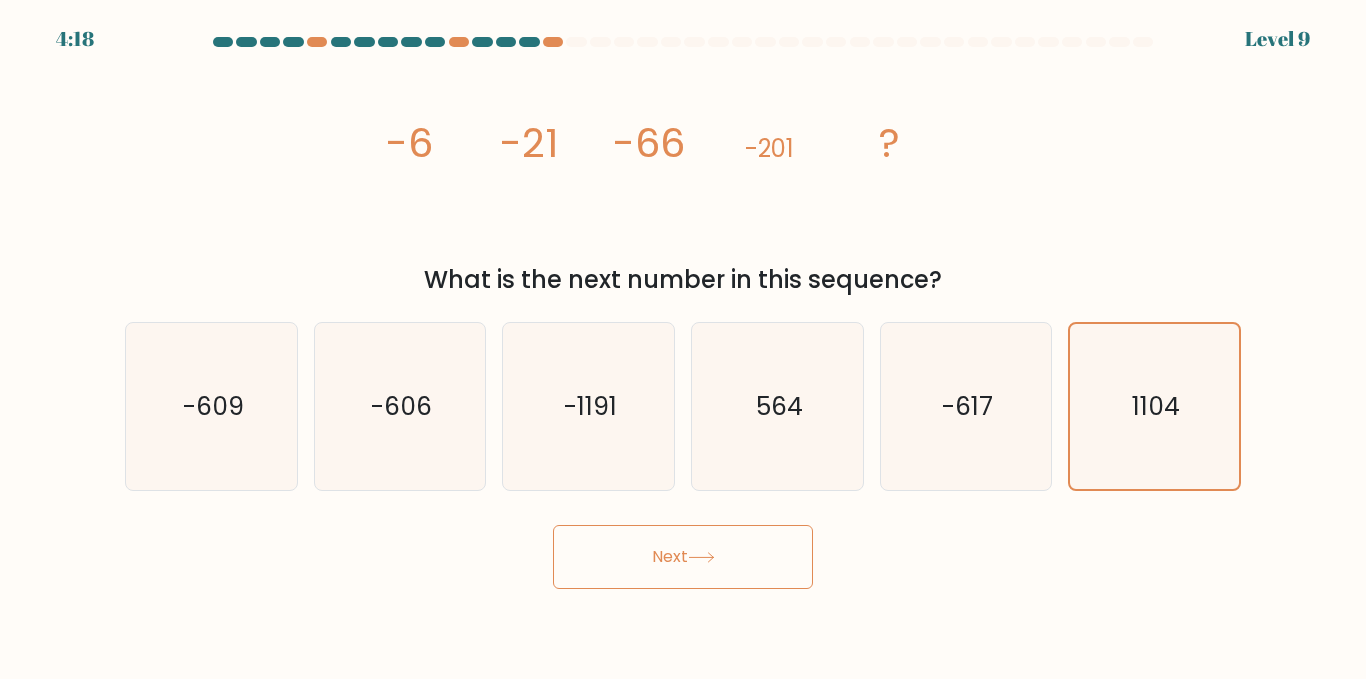 click on "Next" at bounding box center [683, 557] 